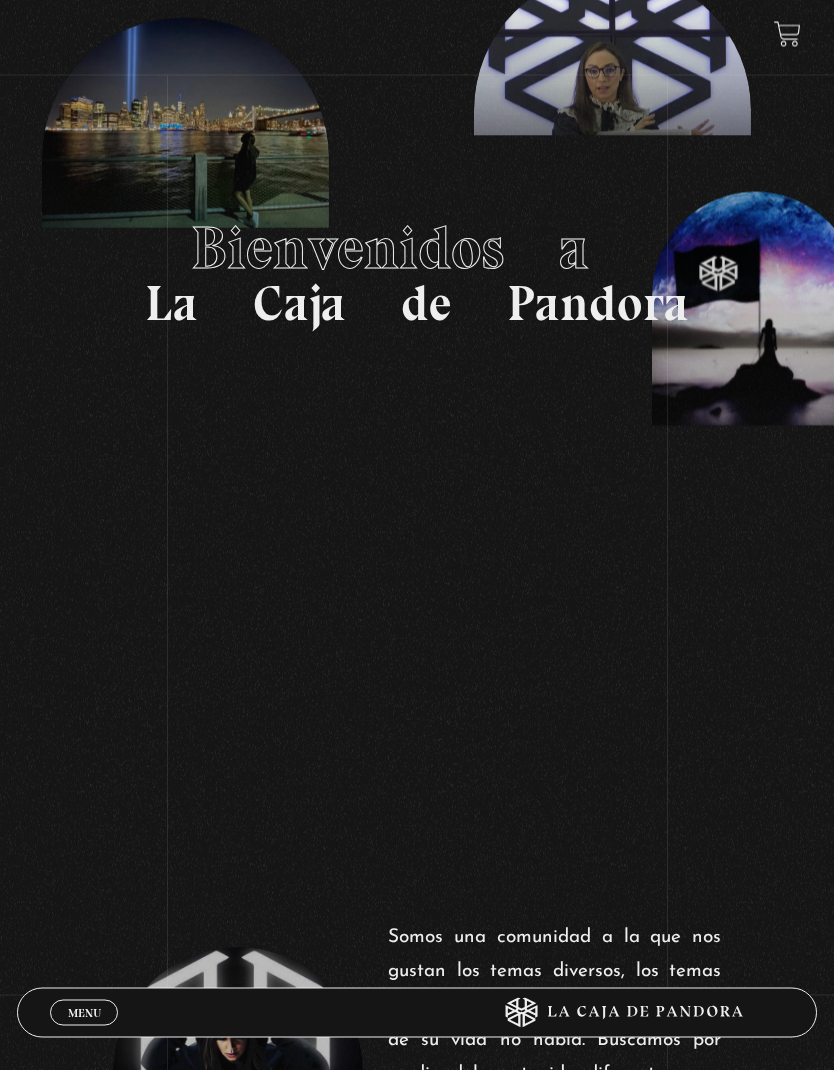 scroll, scrollTop: 0, scrollLeft: 0, axis: both 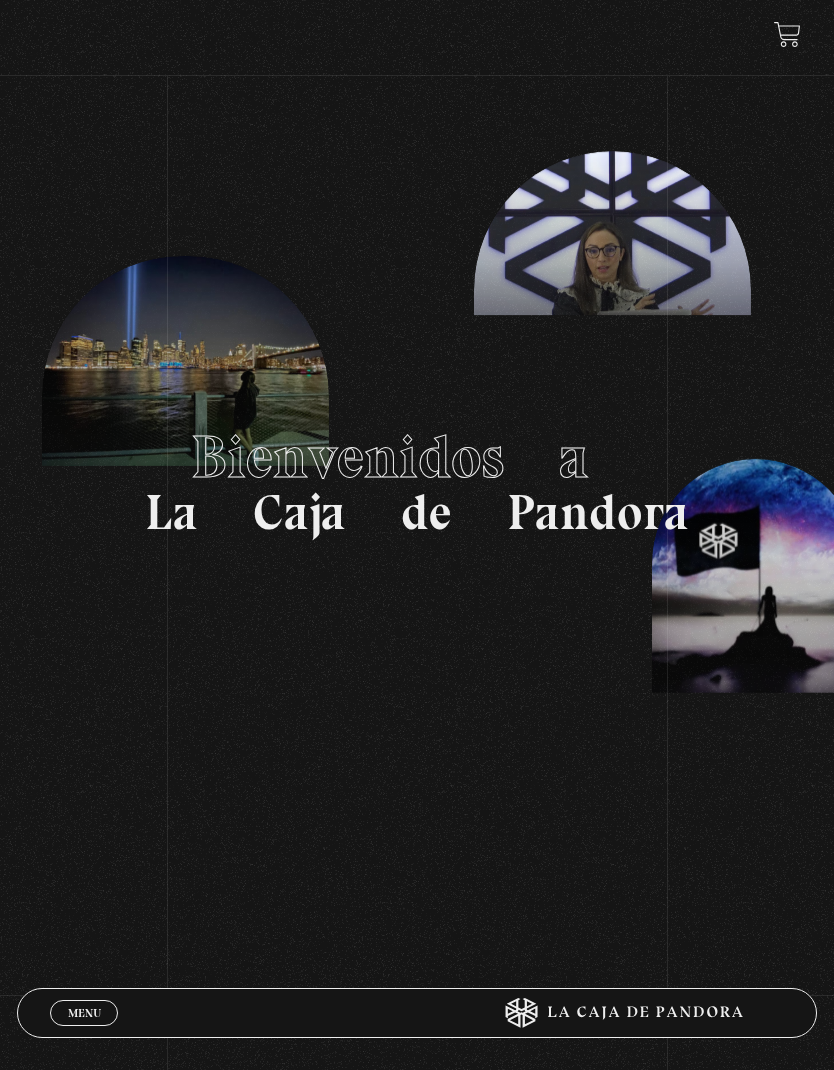 click on "Bienvenidos a    La Caja de Pandora" at bounding box center [417, 481] 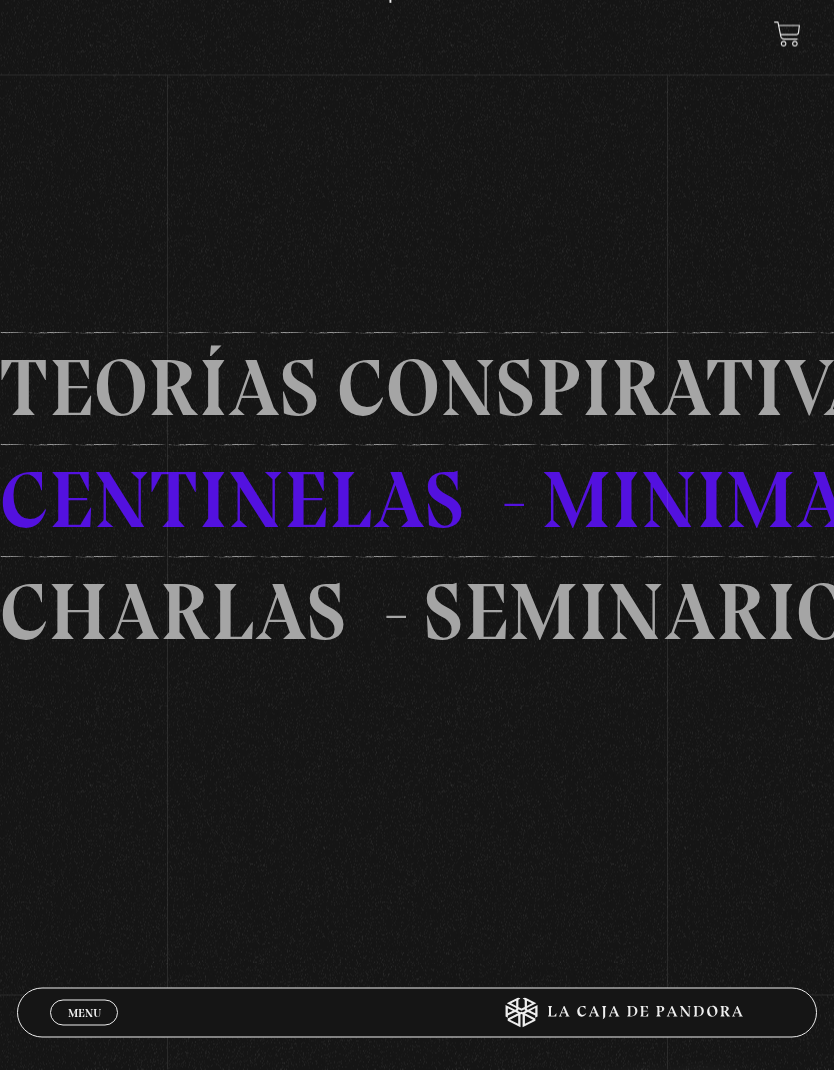 scroll, scrollTop: 1428, scrollLeft: 0, axis: vertical 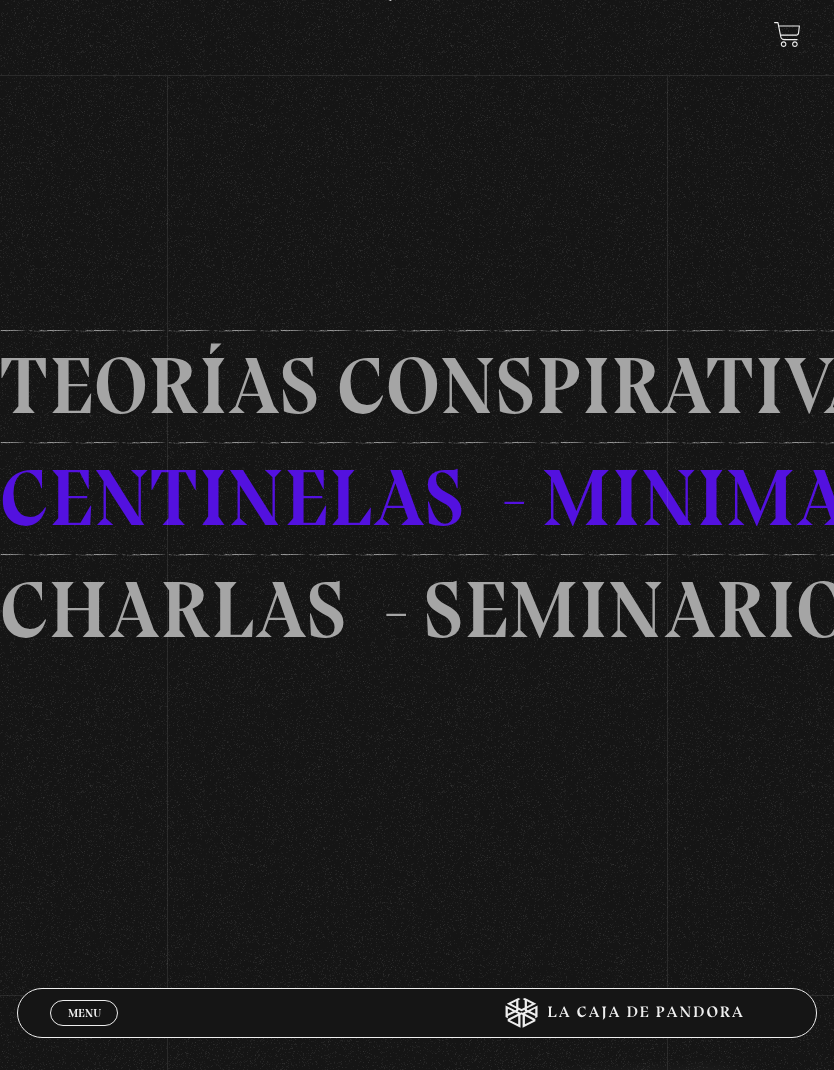 click on "HUMANITARIO" at bounding box center (-3646, 498) 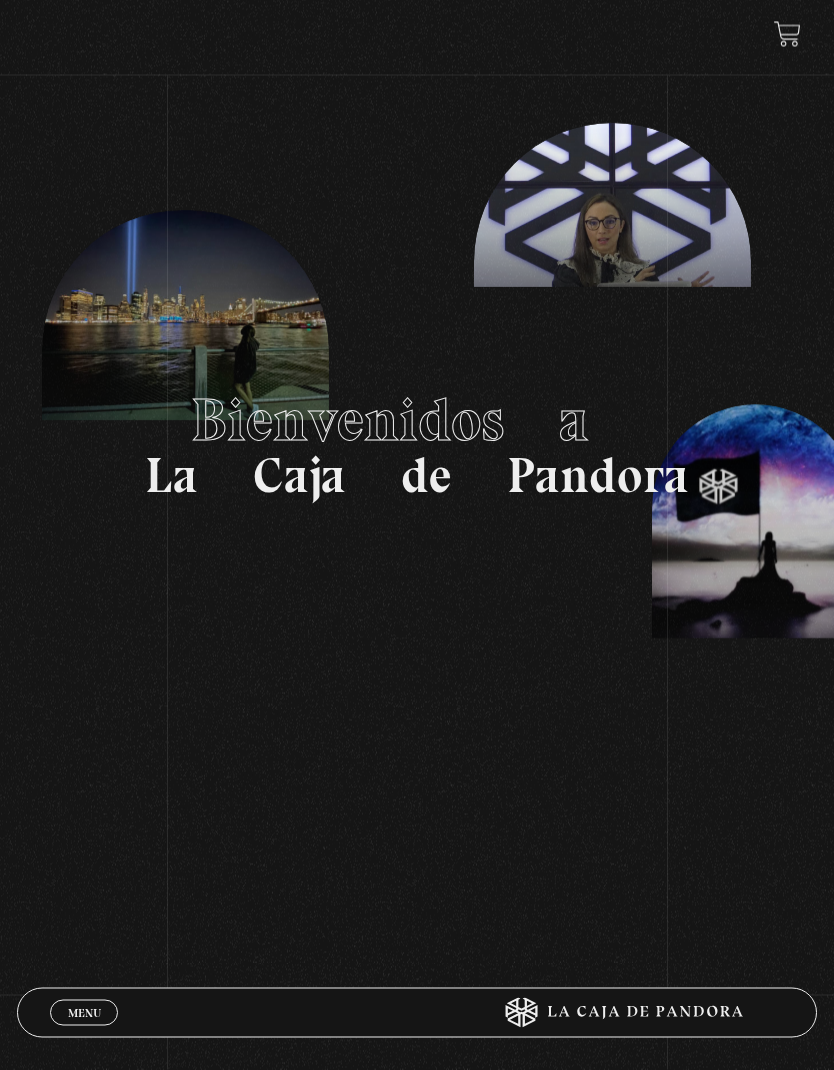 scroll, scrollTop: 0, scrollLeft: 0, axis: both 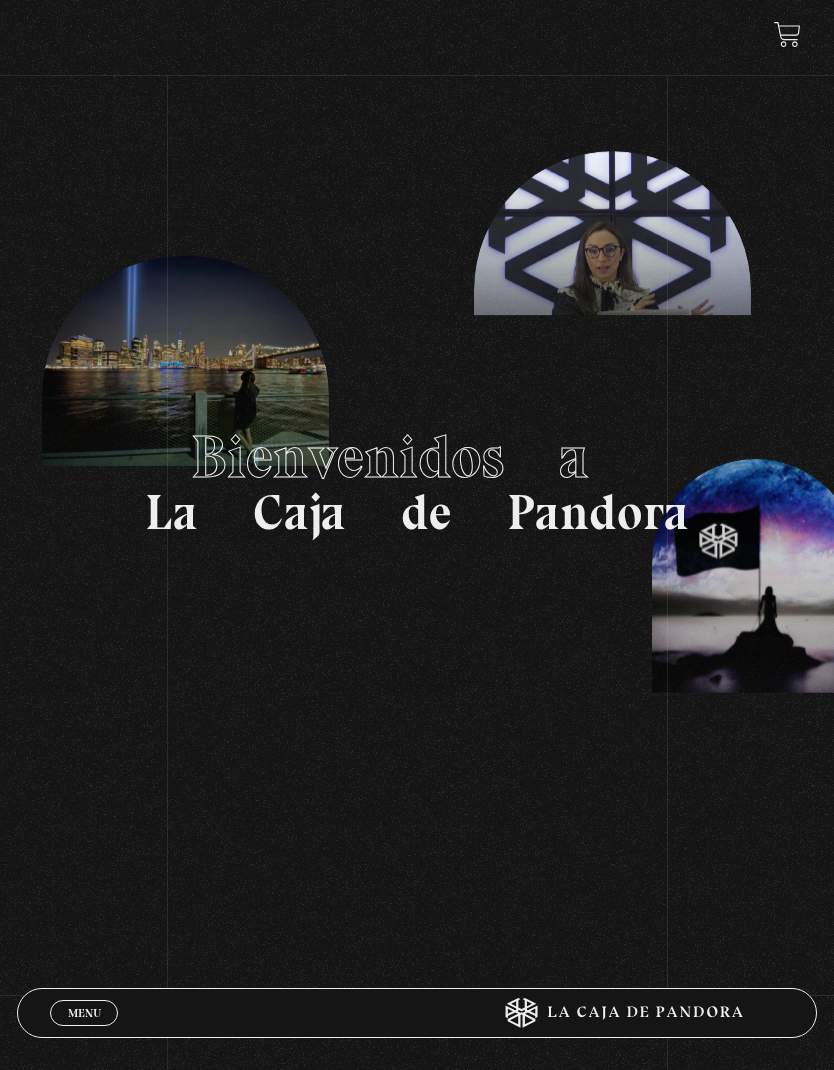 click on "Menu" at bounding box center [84, 1013] 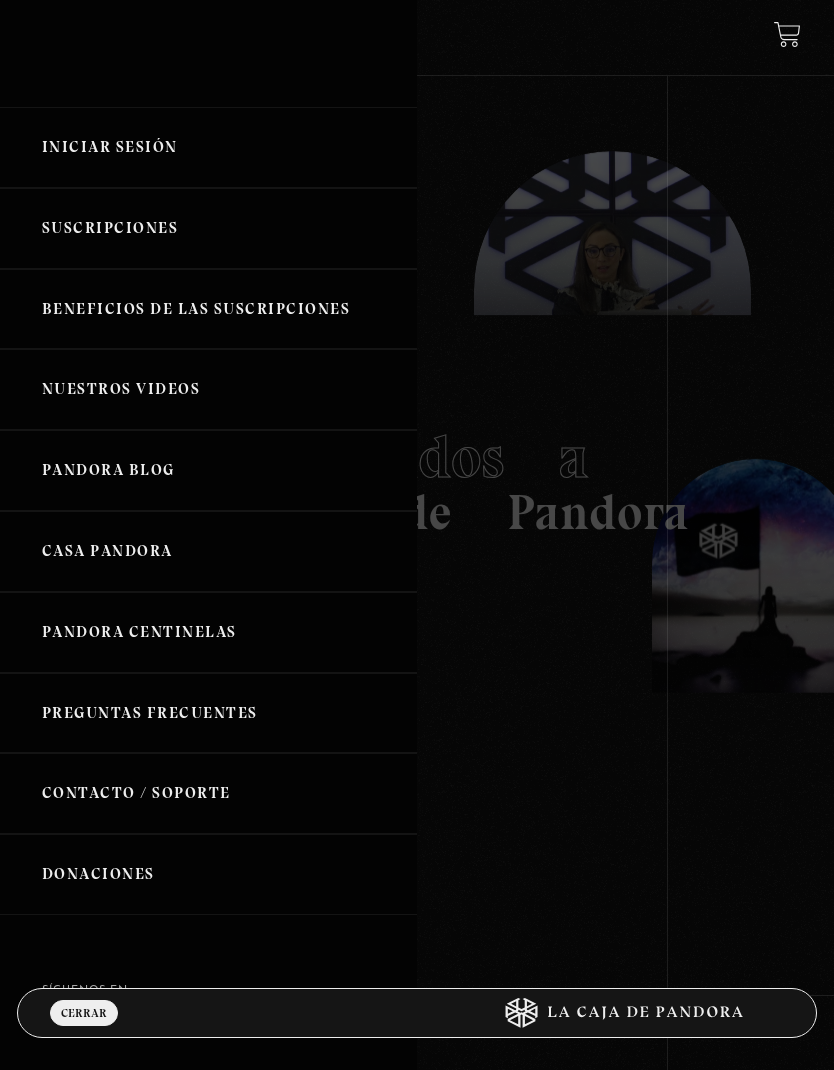 click on "Pandora Centinelas" at bounding box center [208, 632] 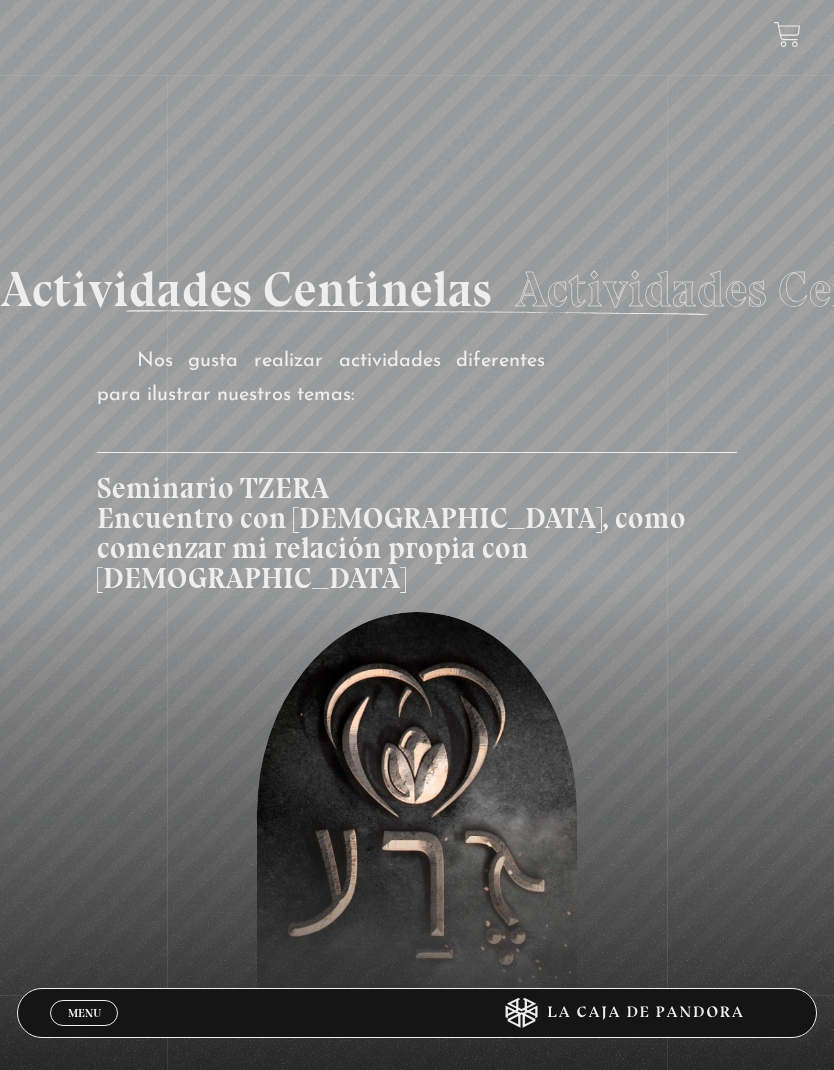 scroll, scrollTop: 3597, scrollLeft: 0, axis: vertical 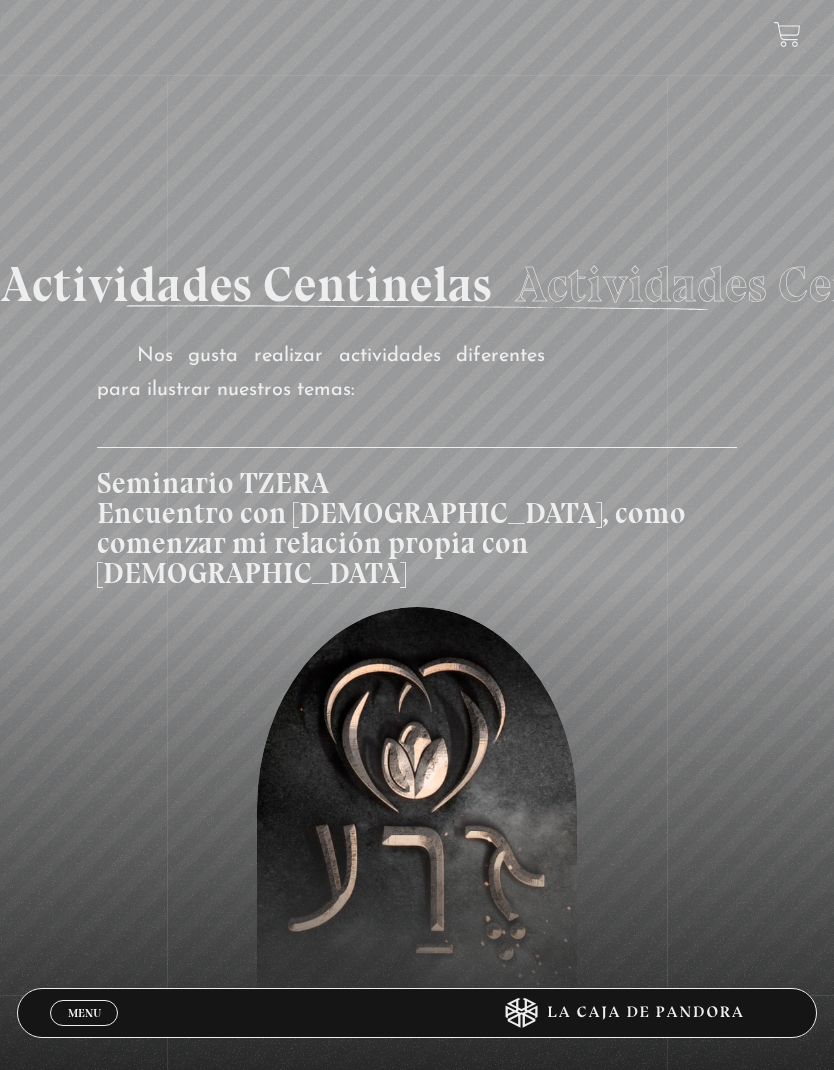 click at bounding box center (417, 808) 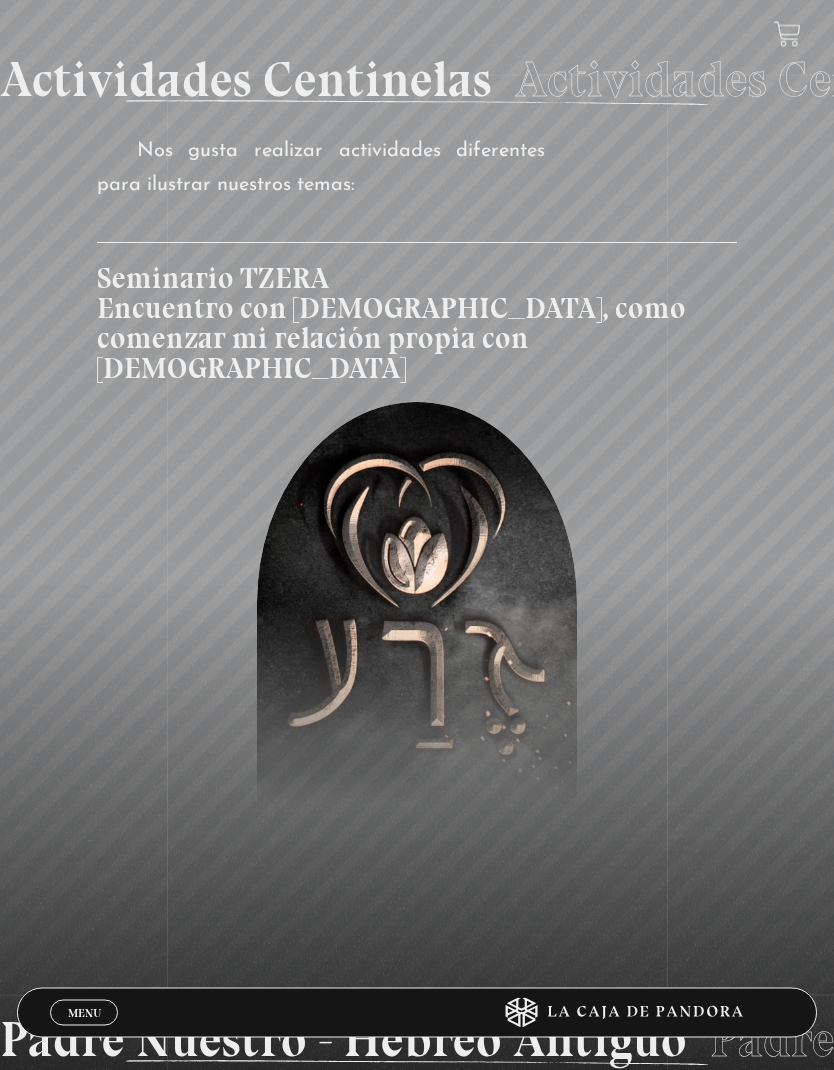 scroll, scrollTop: 3803, scrollLeft: 0, axis: vertical 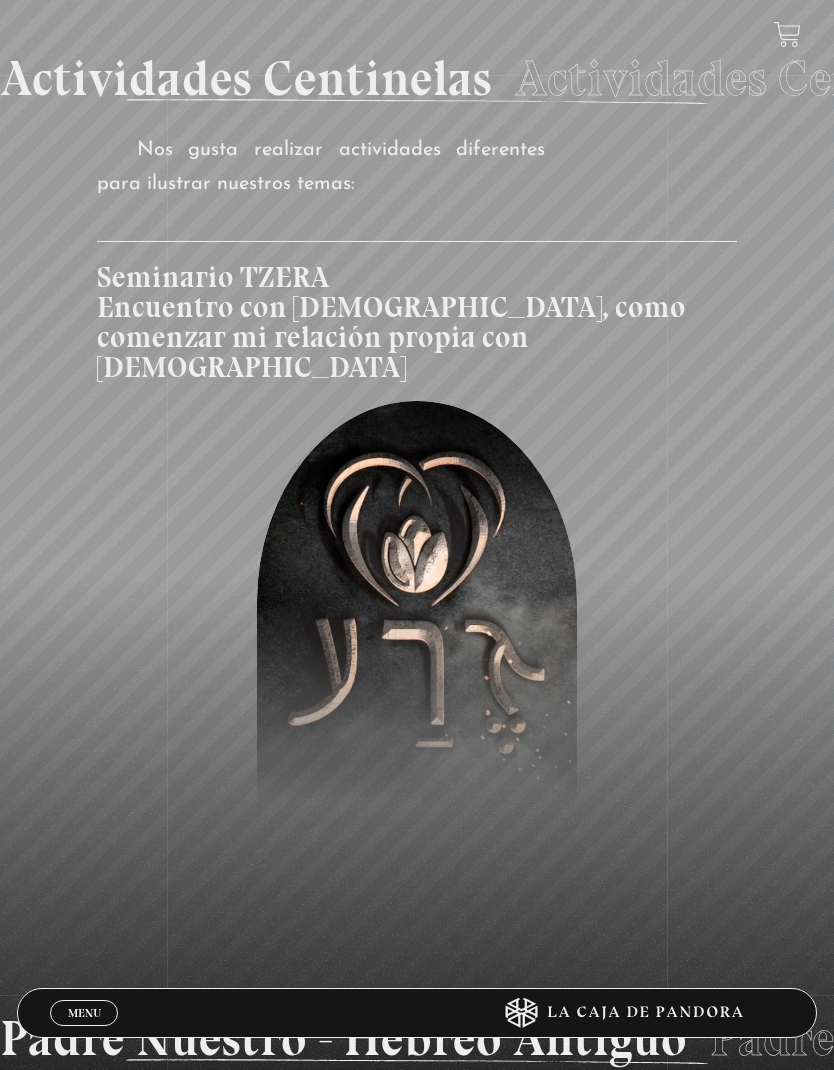 click at bounding box center [417, 602] 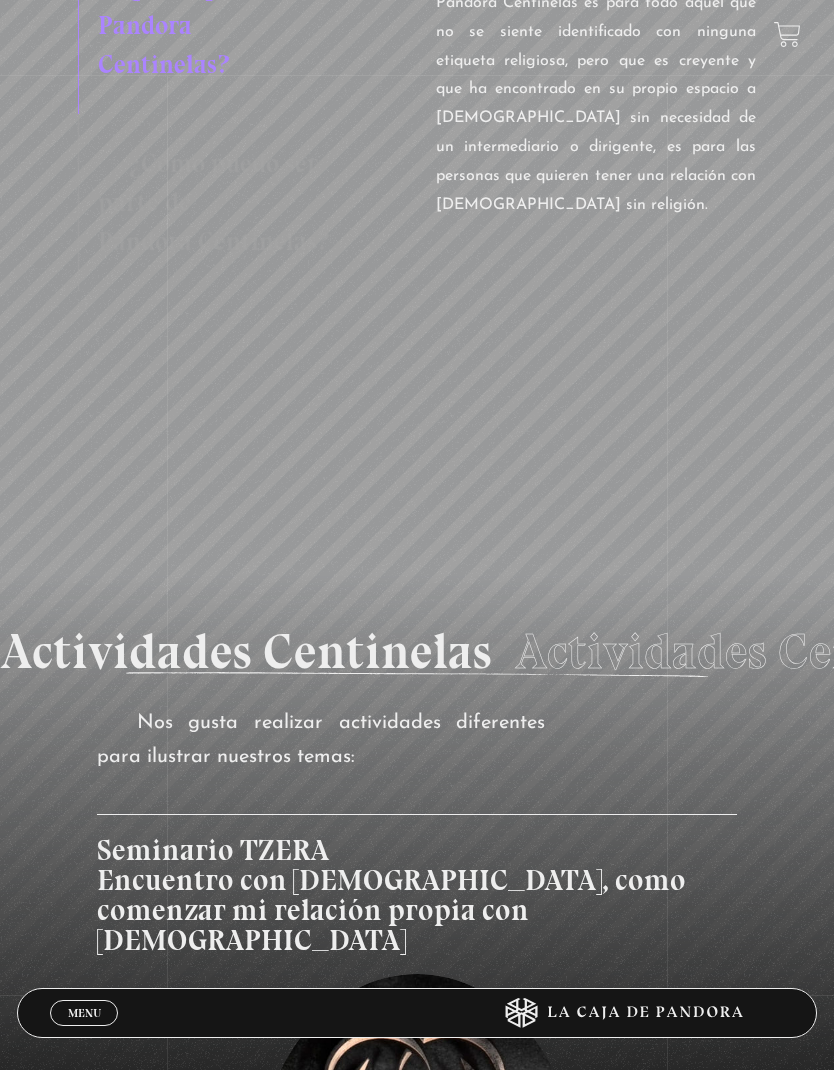 scroll, scrollTop: 3233, scrollLeft: 0, axis: vertical 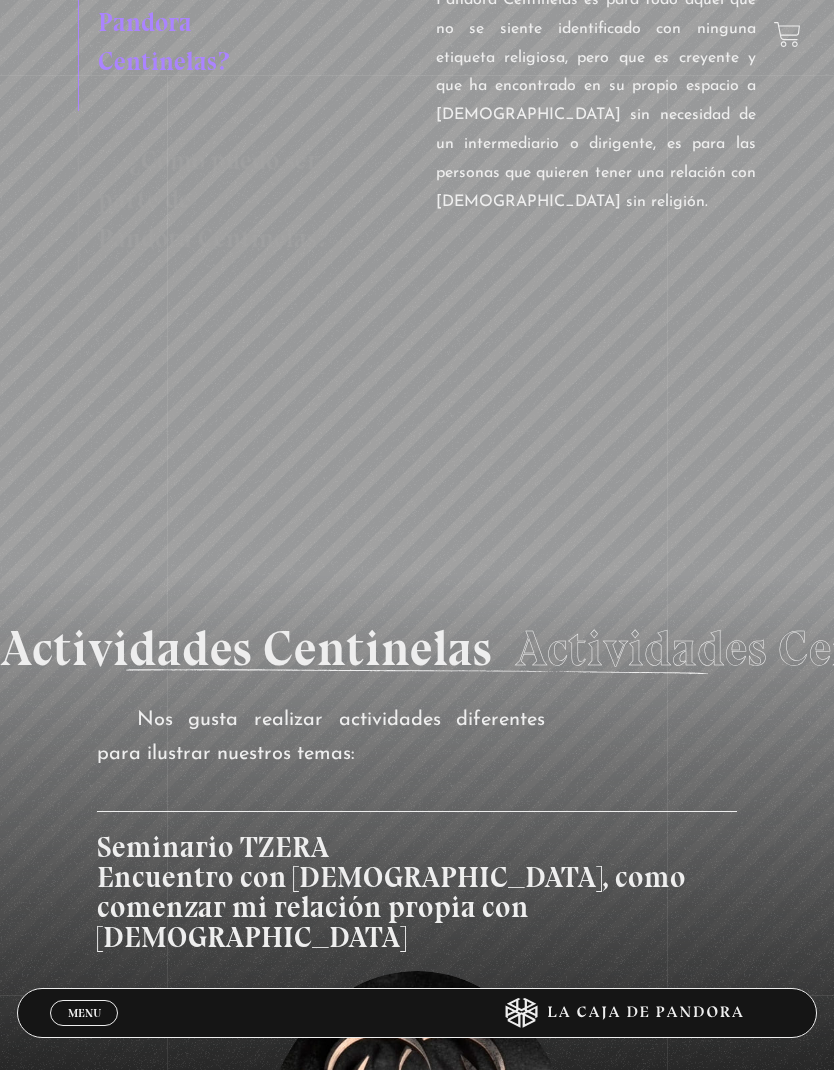 click on "Seminario TZERA   Encuentro con Dios, como comenzar mi relación propia con Dios" at bounding box center (417, 866) 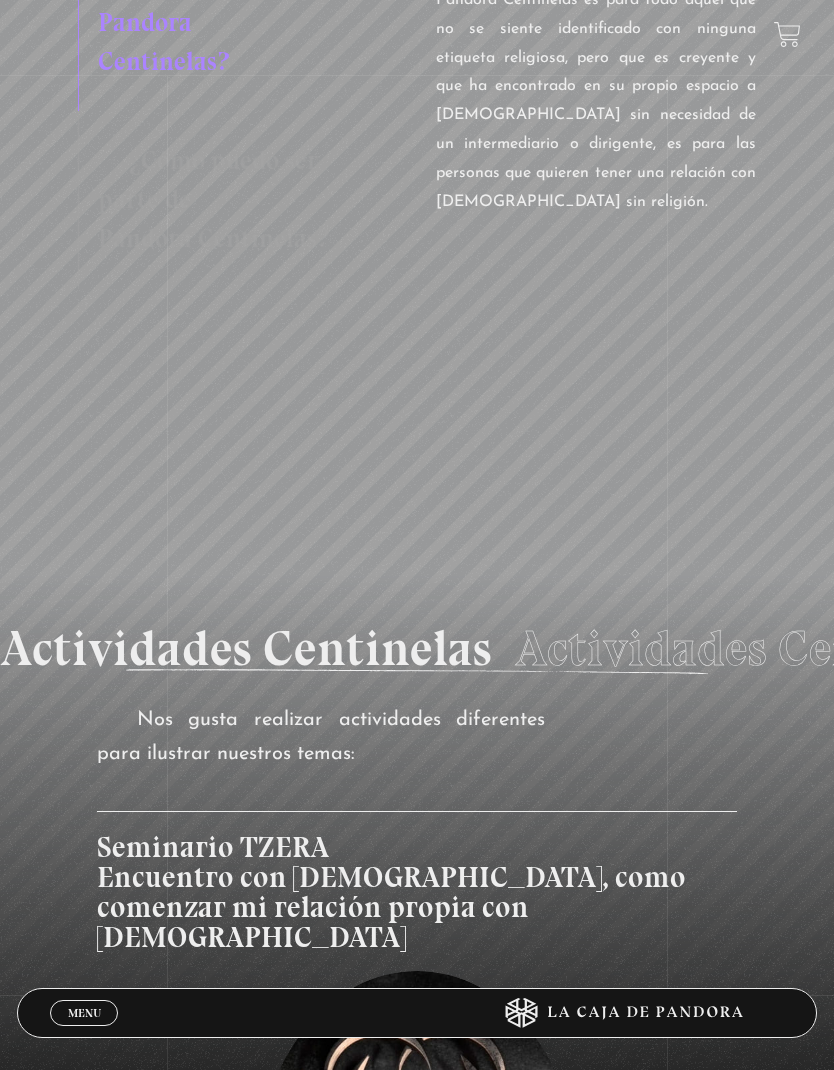 click on "Actividades Centinelas" at bounding box center (2806, 648) 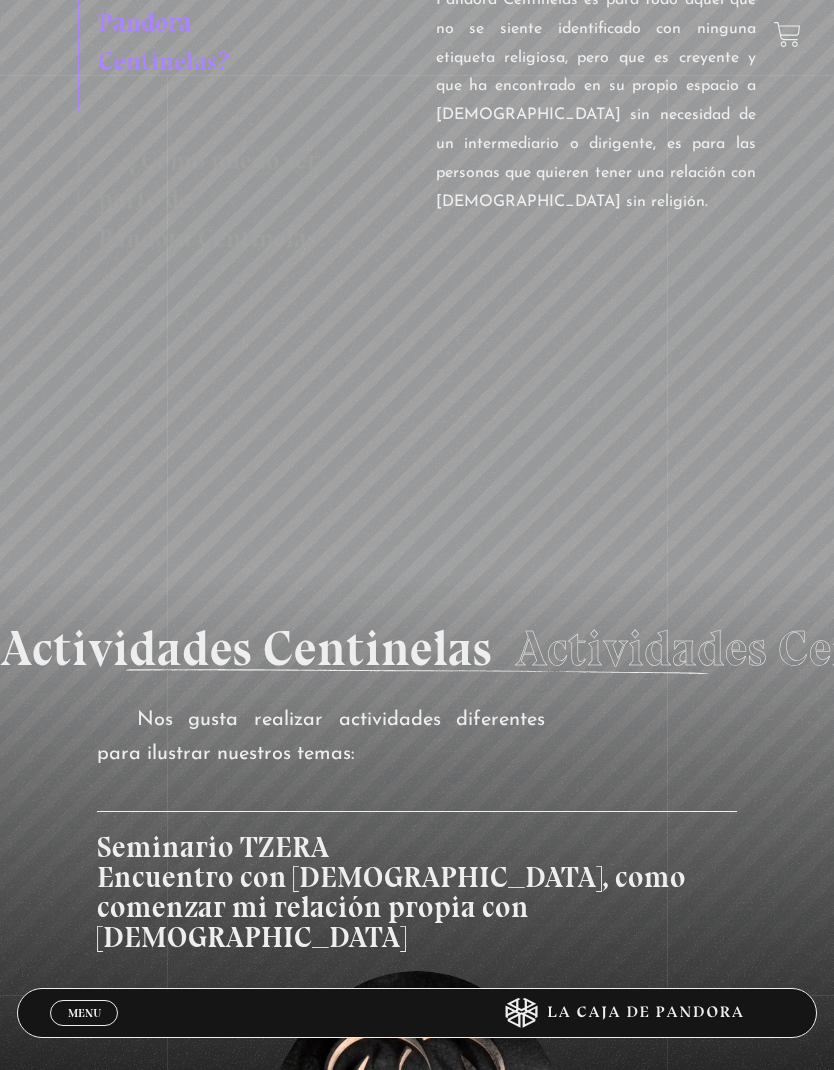 click on "Actividades Centinelas" at bounding box center [2302, 648] 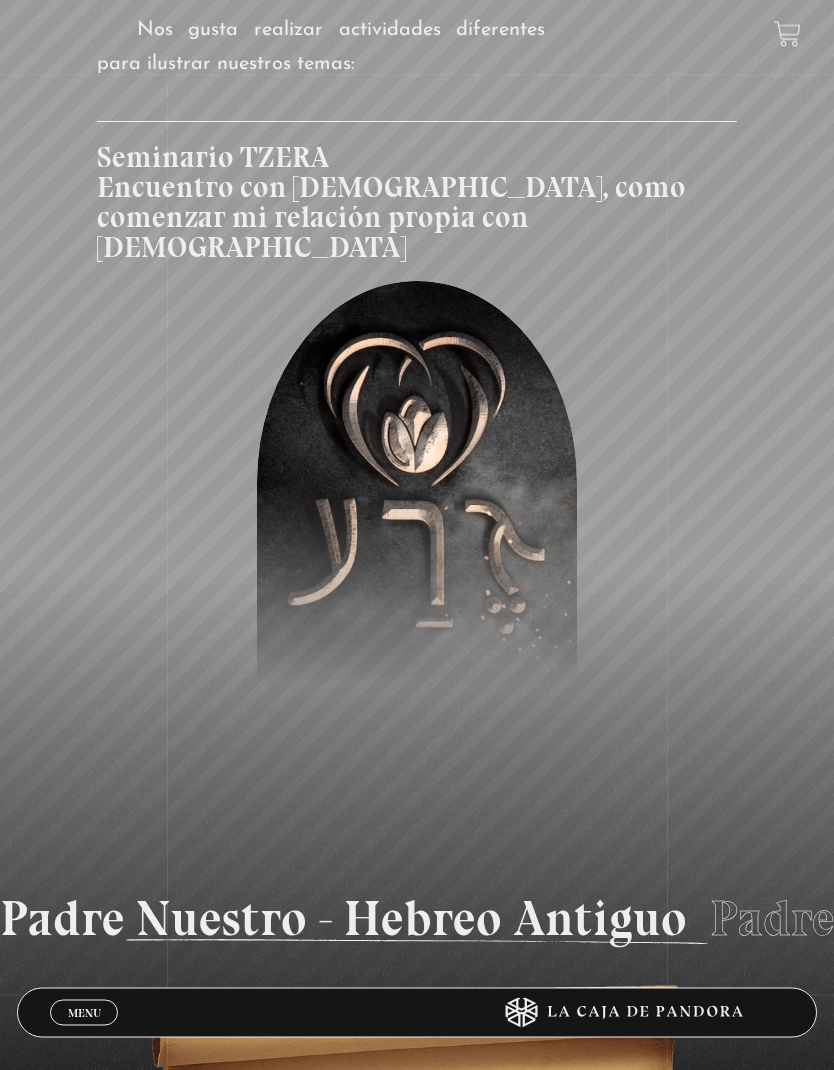 click on "Padre Nuestro - Hebreo Antiguo Padre Nuestro - Hebreo Antiguo Padre Nuestro - Hebreo Antiguo Padre Nuestro - Hebreo Antiguo   Padre Nuestro - Hebreo Antiguo Padre Nuestro - Hebreo Antiguo Padre Nuestro - Hebreo Antiguo Padre Nuestro - Hebreo Antiguo" at bounding box center (417, 919) 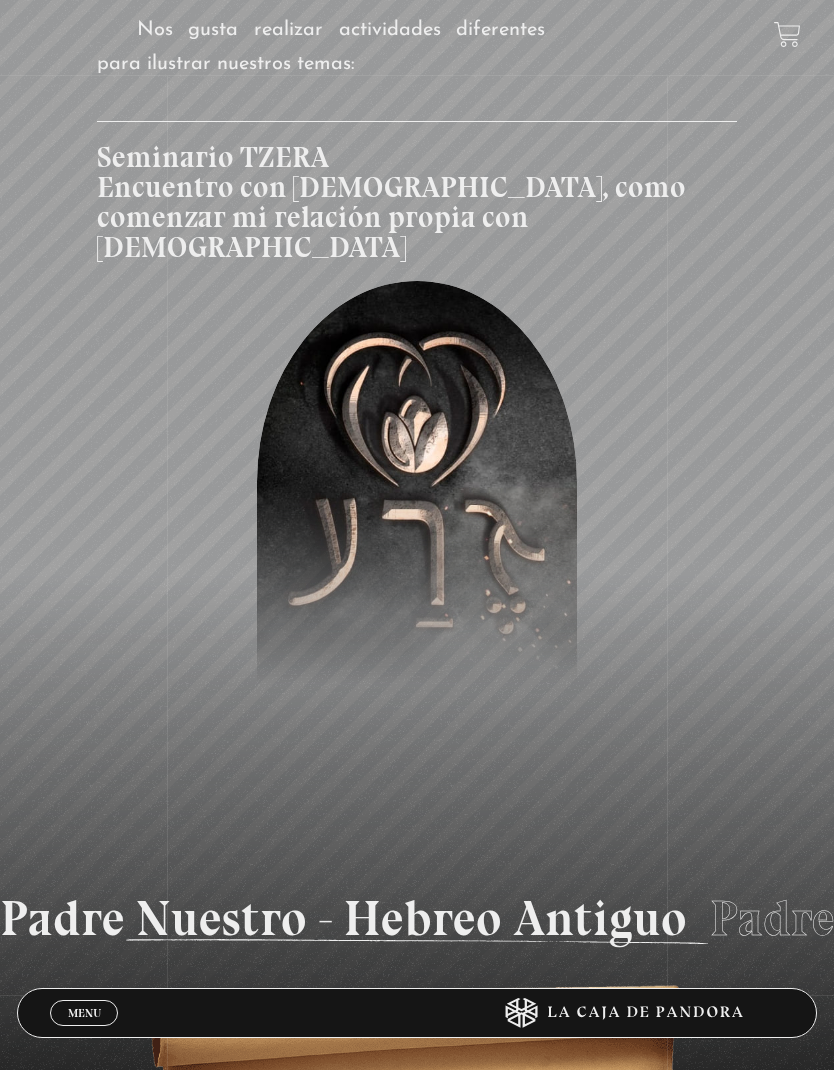 click on "Padre Nuestro - Hebreo Antiguo" at bounding box center [3192, 918] 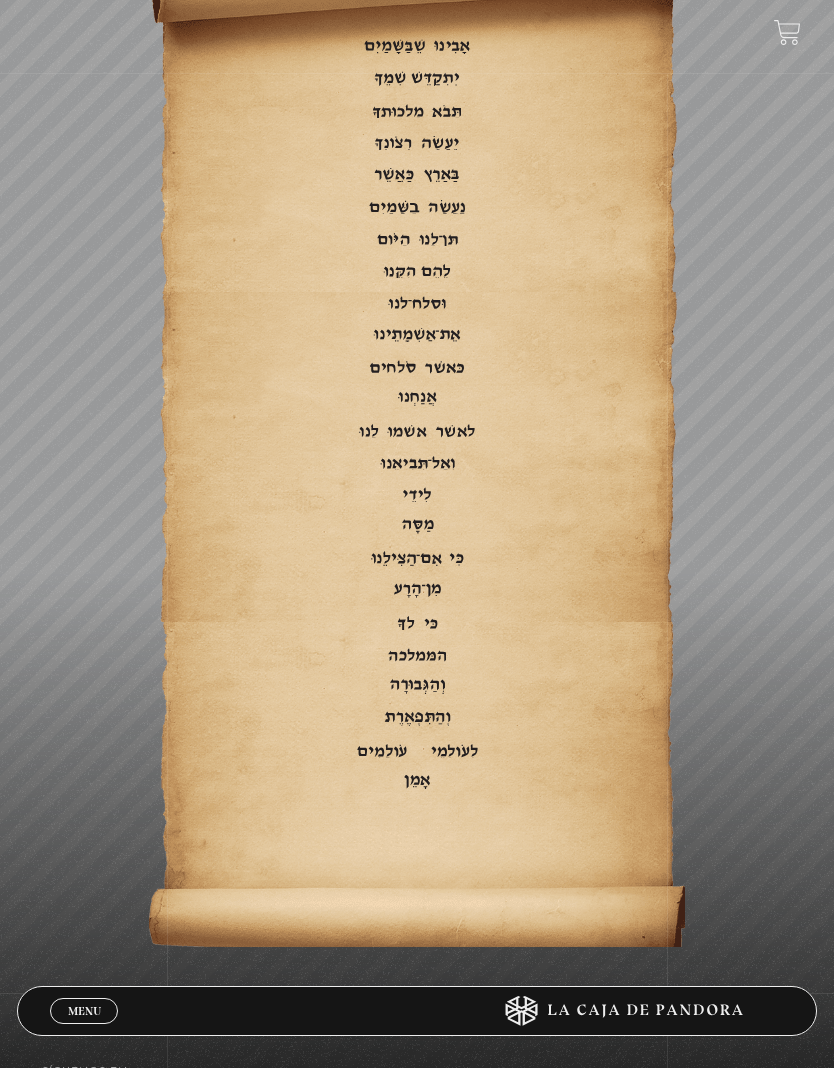scroll, scrollTop: 5045, scrollLeft: 0, axis: vertical 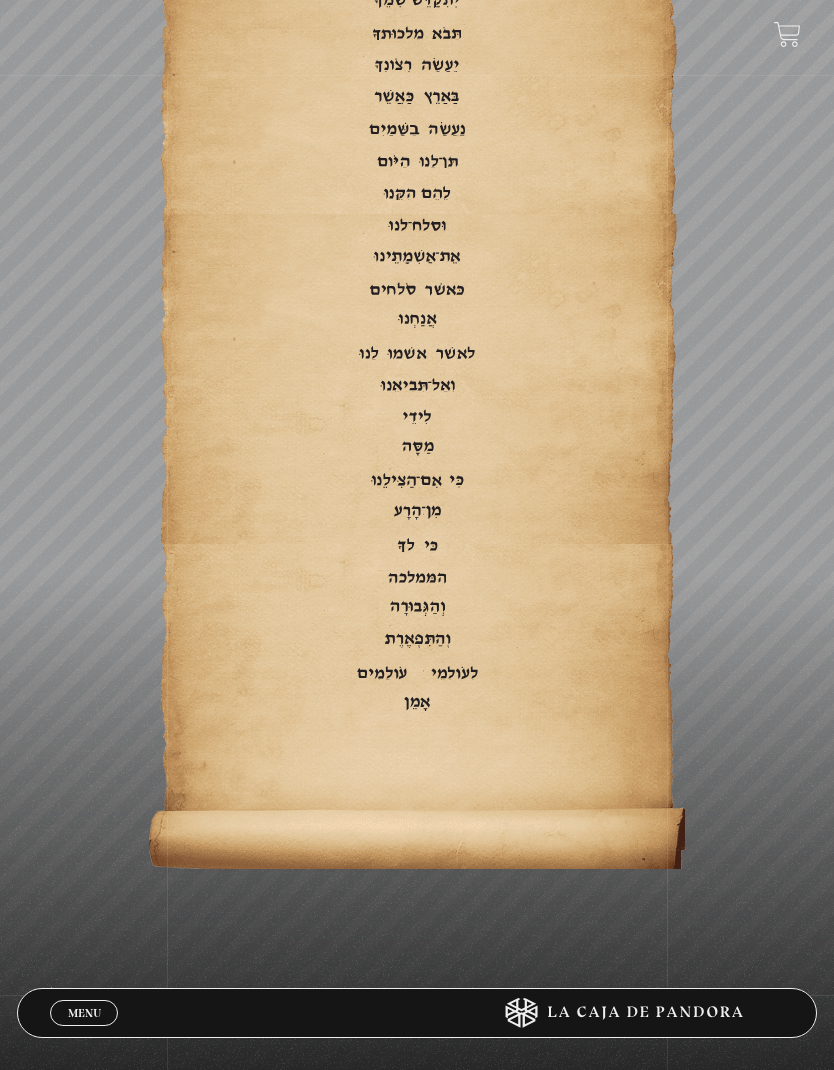 click on "Padre nuestro que estás en los cielos               Santificado sea tu nombre               Venga tu reino               Hágase tu voluntad               Así en la tierra               Como en el cielo               Danos hoy               Nuestro pan de cada día               Perdónanos               Nuestras deudas               Como también perdonamos               Nosotros               A nuestros deudores               Y no nos dejes               Caer en               Tentación               Más libranos               Del mal               Porque tuyo es               El reino               Y el poder               Y la gloria               Por los siglos de los siglos               Amén" at bounding box center [417, 331] 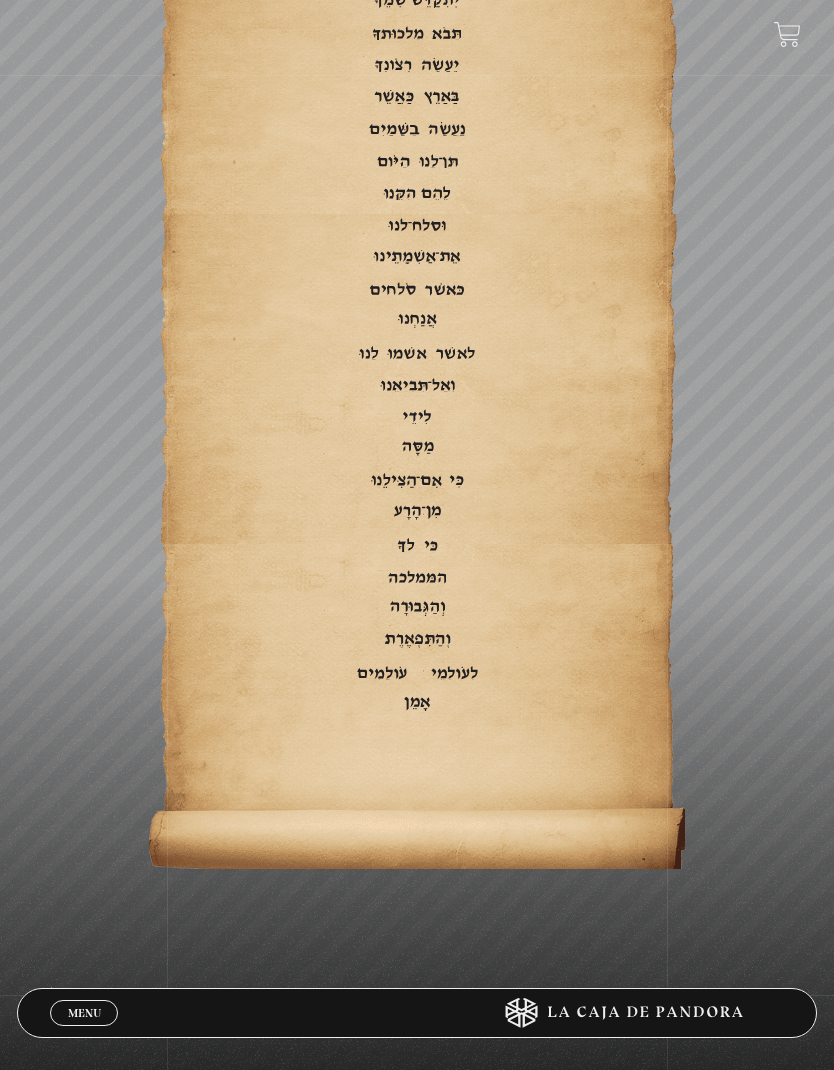click on "Amén" at bounding box center (417, 707) 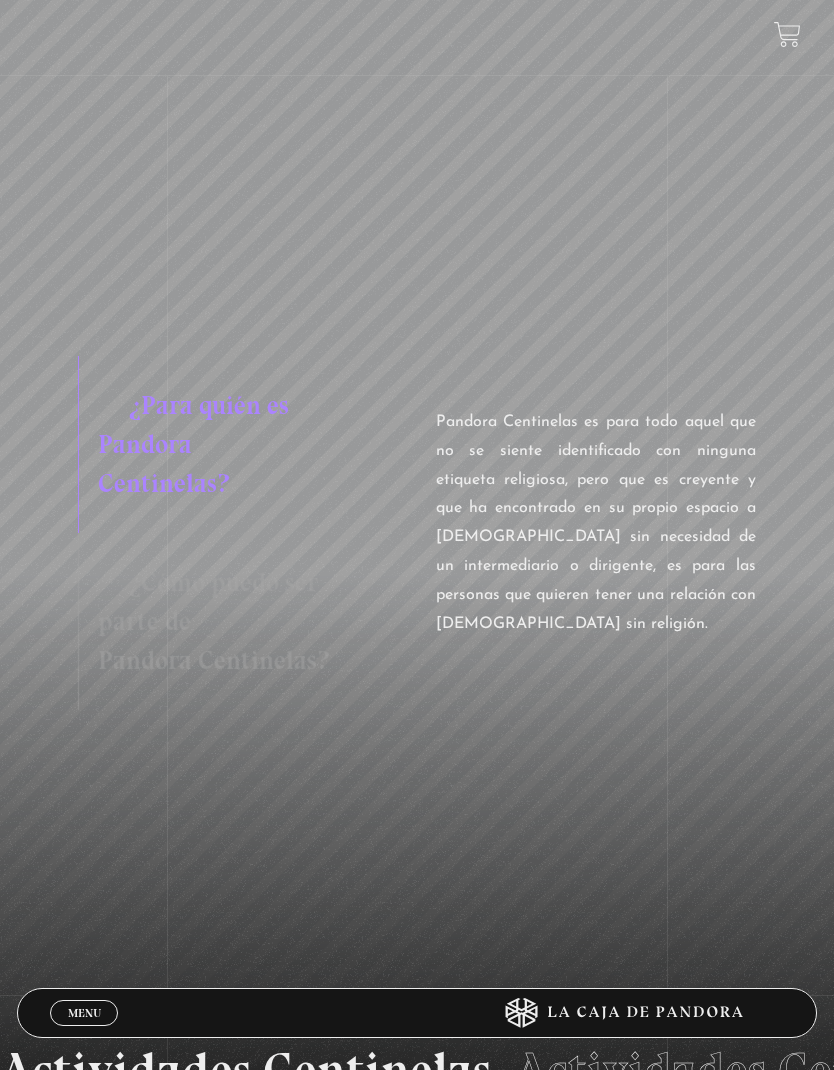 scroll, scrollTop: 2810, scrollLeft: 0, axis: vertical 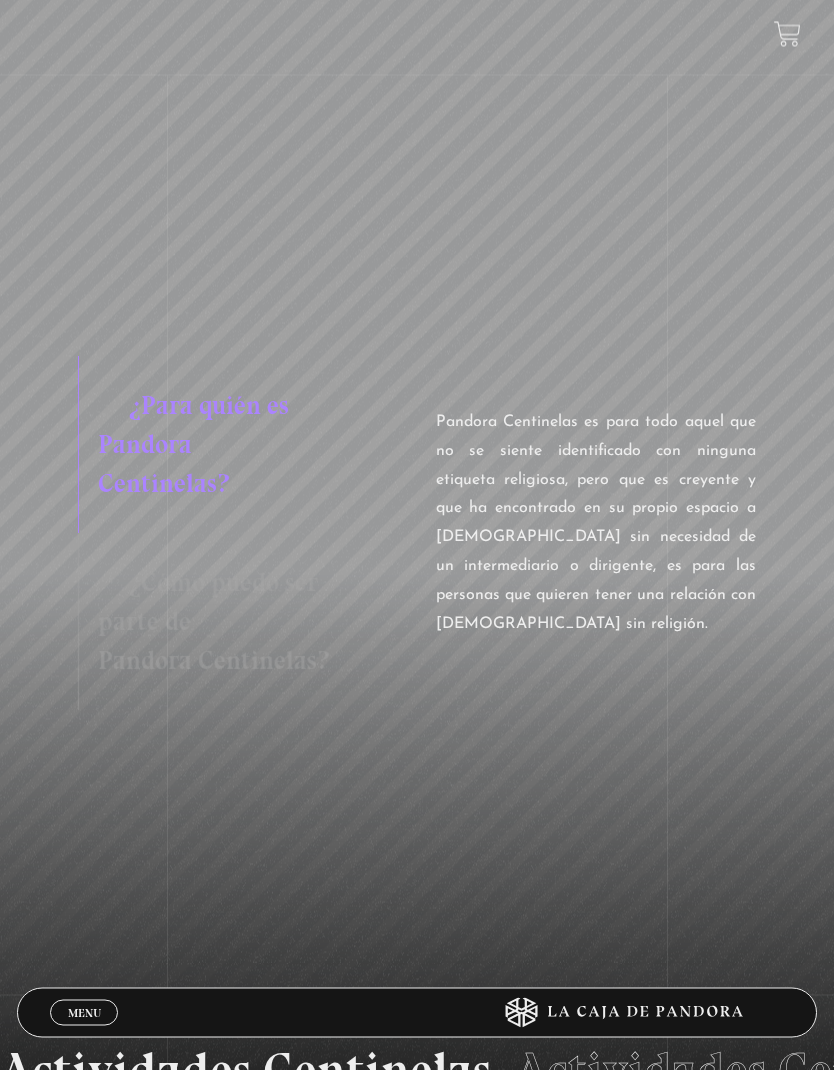 click on "Registrándose en esta página y adquiriendo una de las  suscripciones pagas  puede conectarse con nosotros todos los jueves a las 8:30 p.m. Lo más importante es entender que no tenemos la verdad absoluta ni pretendemos tenerla, buscamos hablar con la verdad porque la verdad nos hará libres." at bounding box center [596, 524] 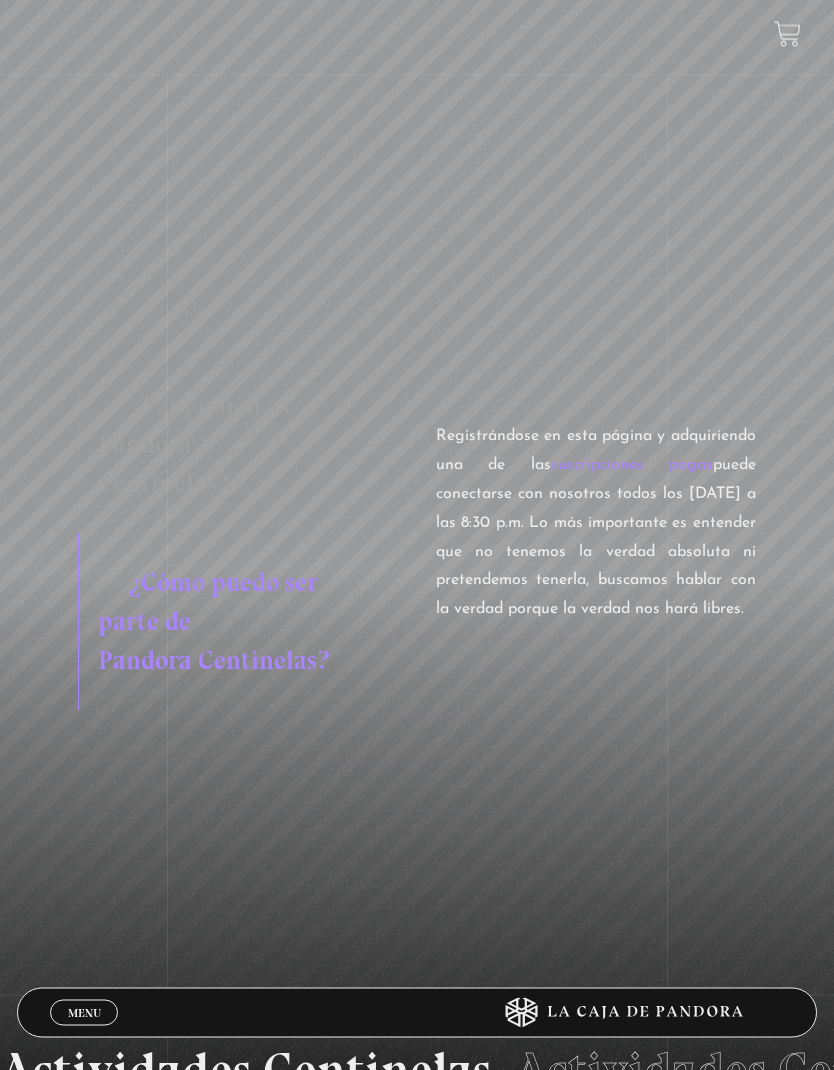 scroll, scrollTop: 2811, scrollLeft: 0, axis: vertical 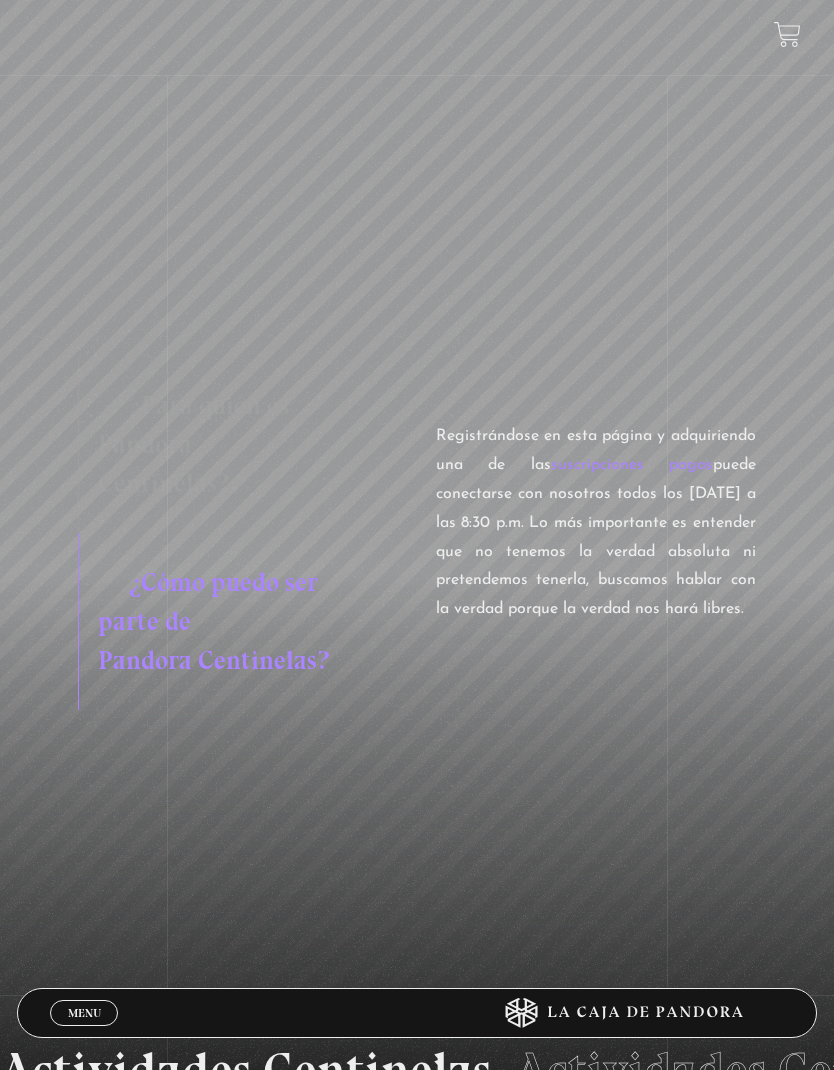 click on "¿Cómo puedo ser parte de  Pandora Centinelas?" at bounding box center [226, 621] 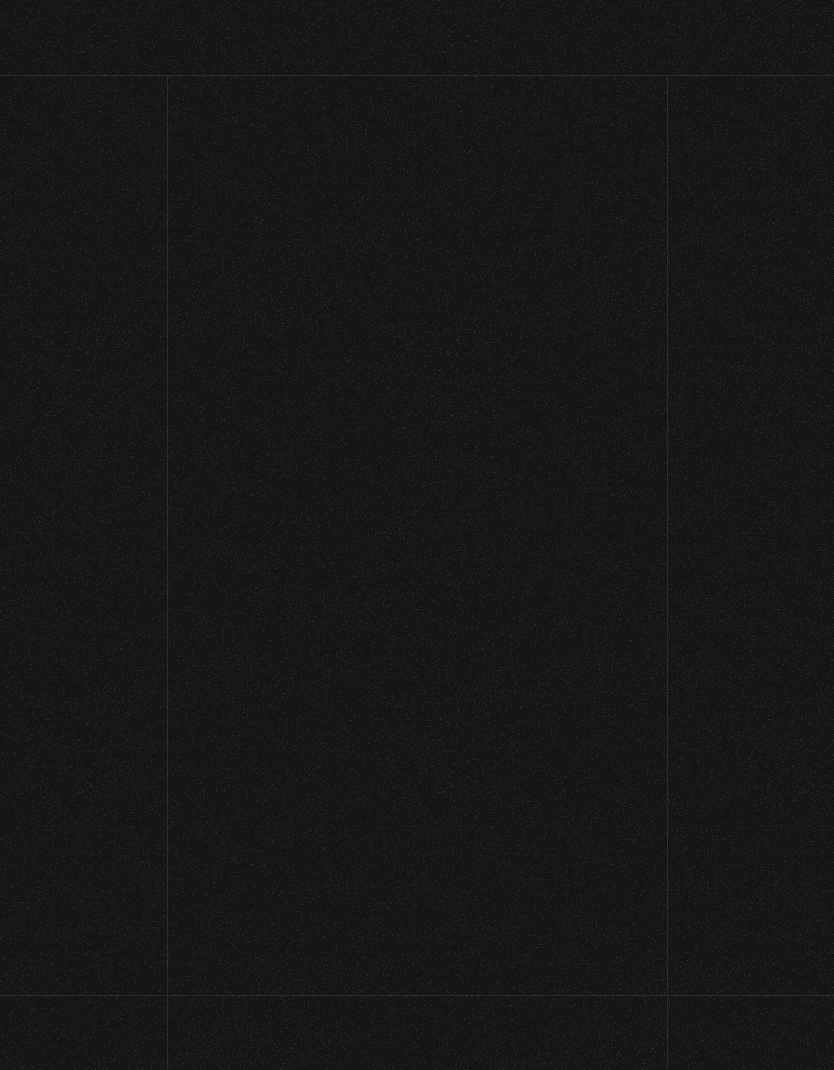 scroll, scrollTop: 0, scrollLeft: 0, axis: both 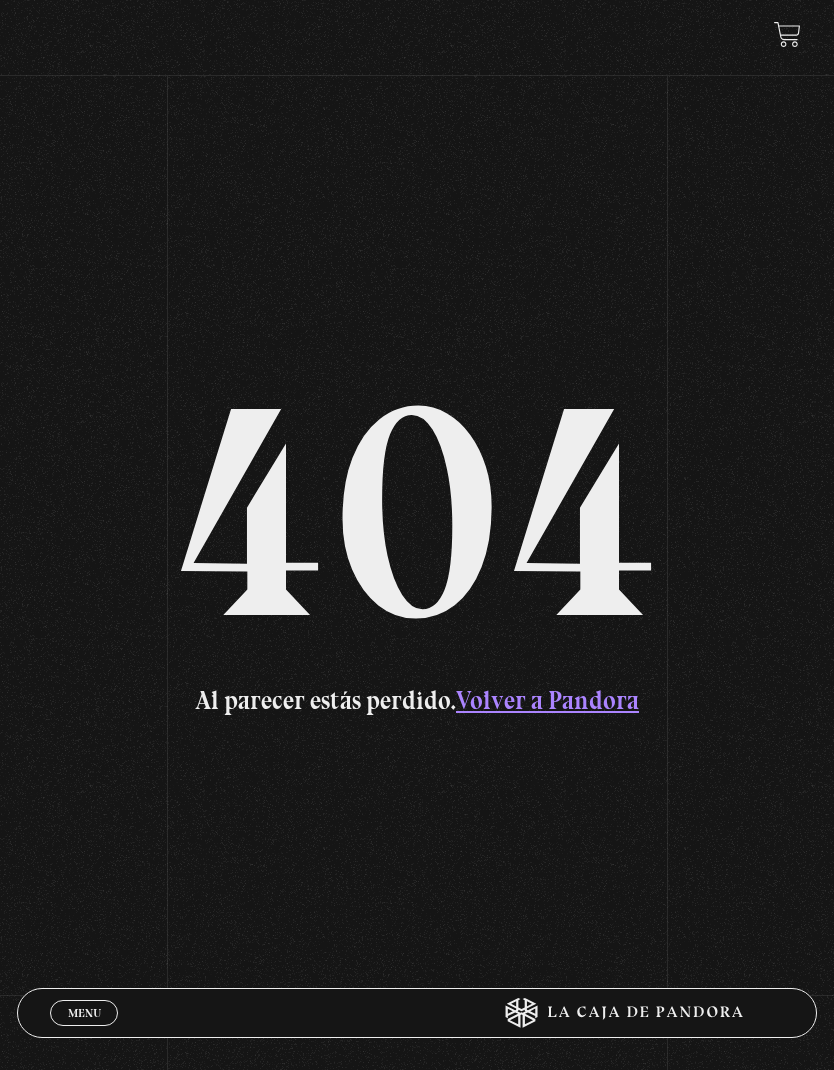 click on "Volver a Pandora" at bounding box center [547, 700] 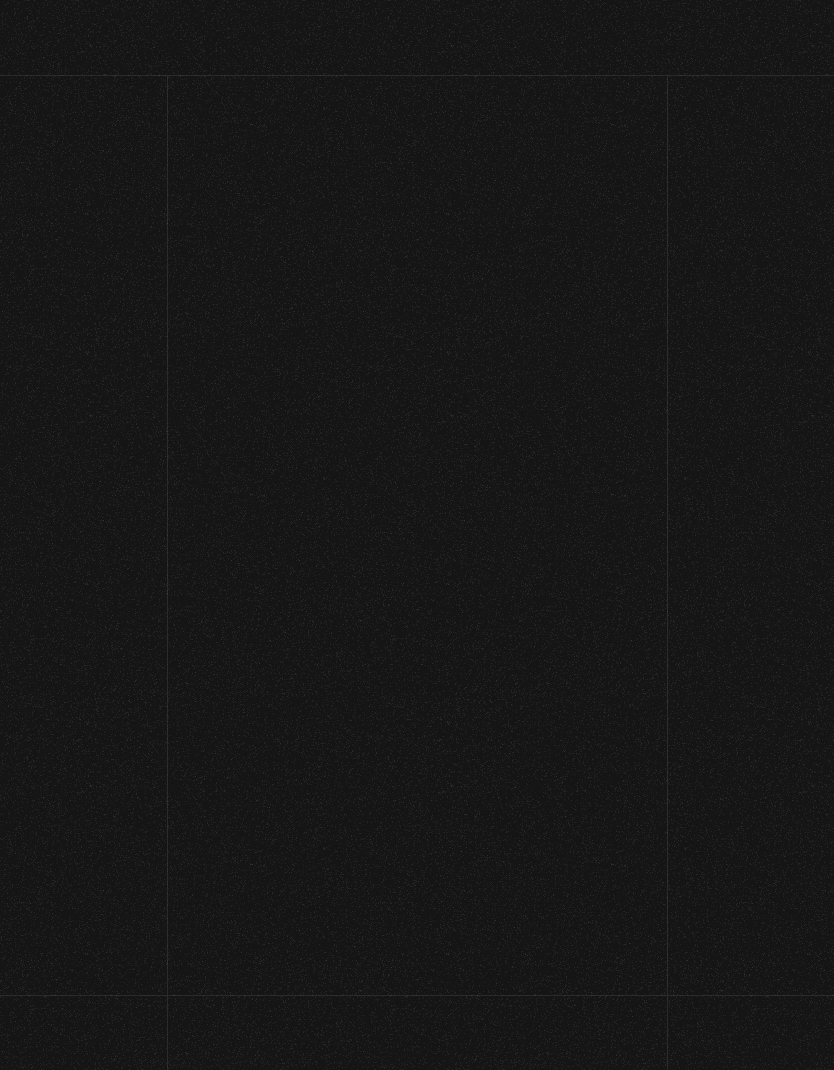 scroll, scrollTop: 0, scrollLeft: 0, axis: both 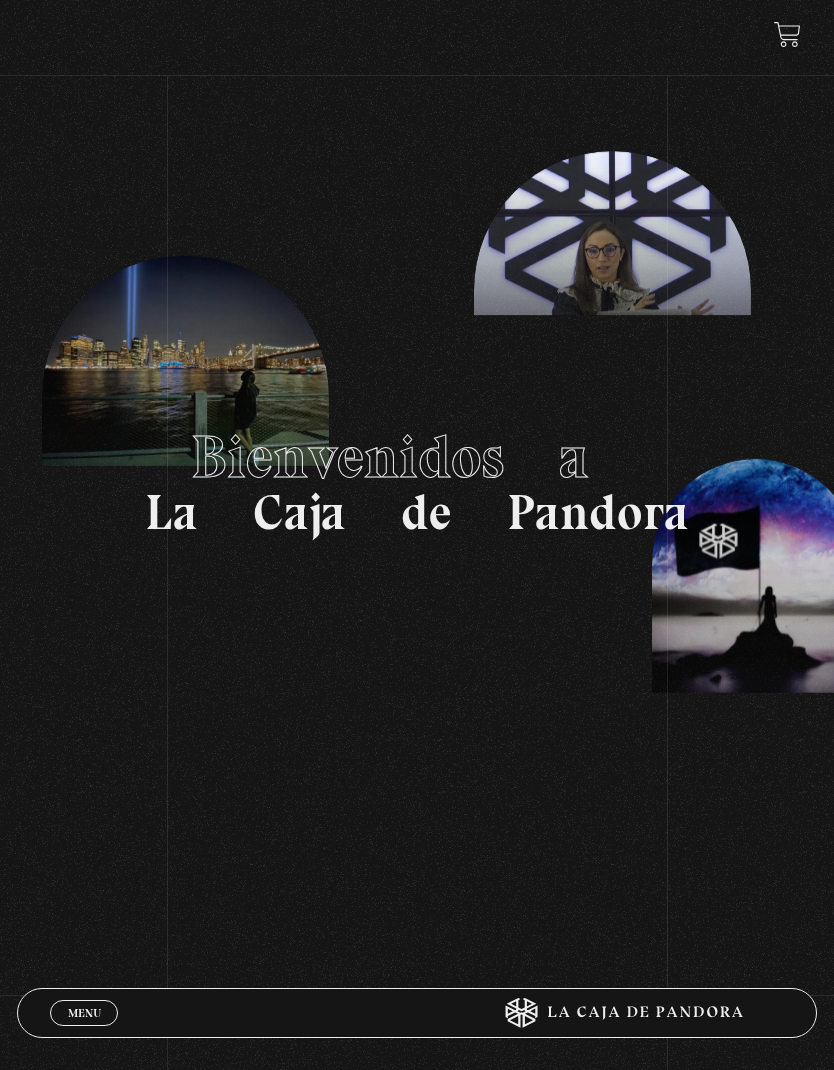 click on "Menu" at bounding box center [84, 1013] 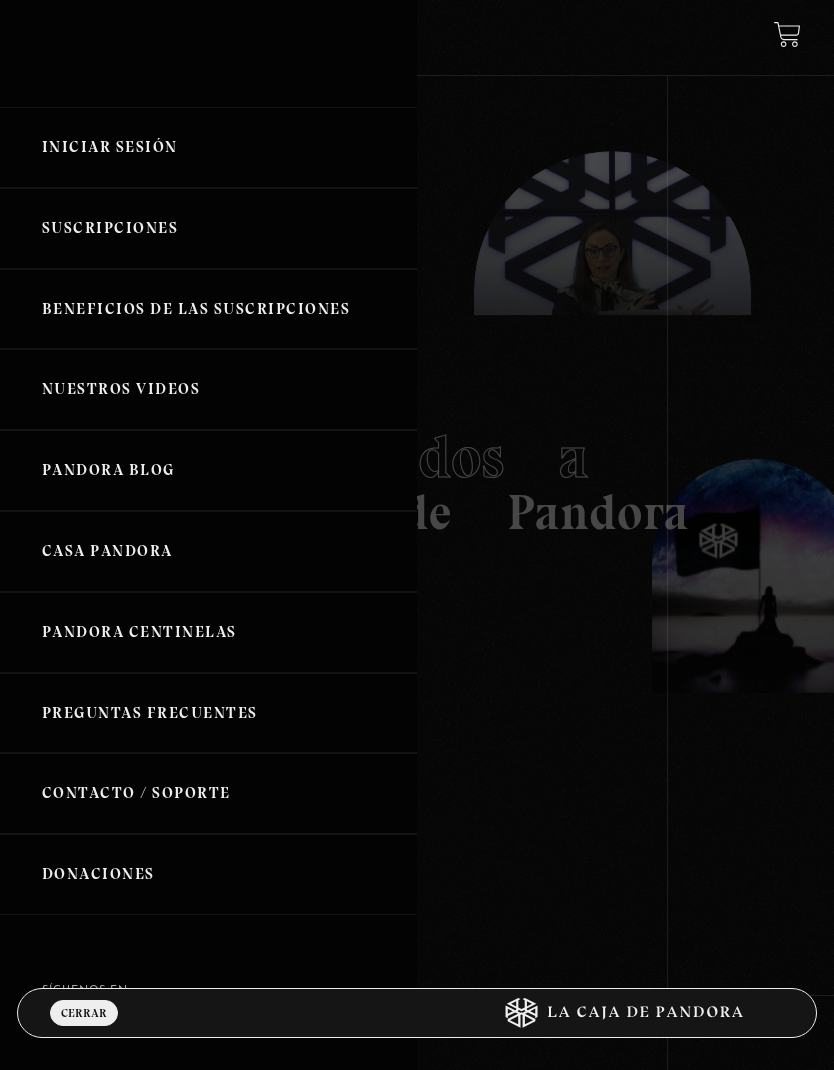 click on "Suscripciones" at bounding box center [208, 228] 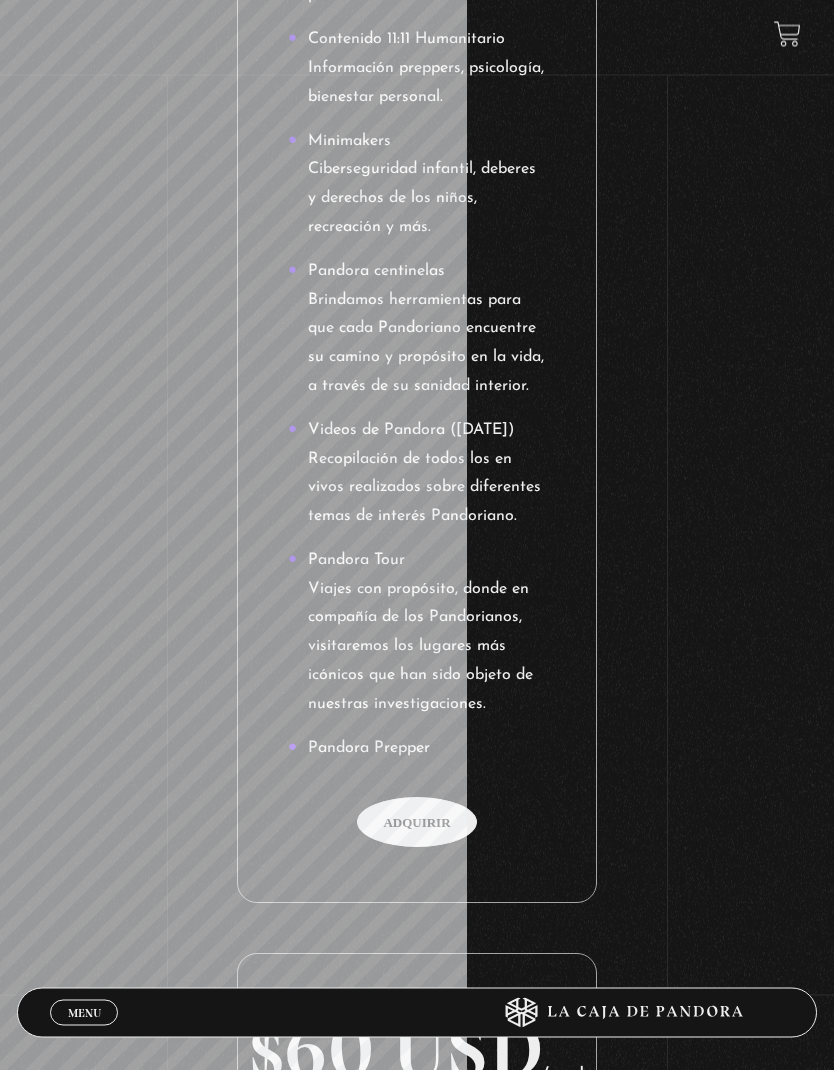 scroll, scrollTop: 1207, scrollLeft: 0, axis: vertical 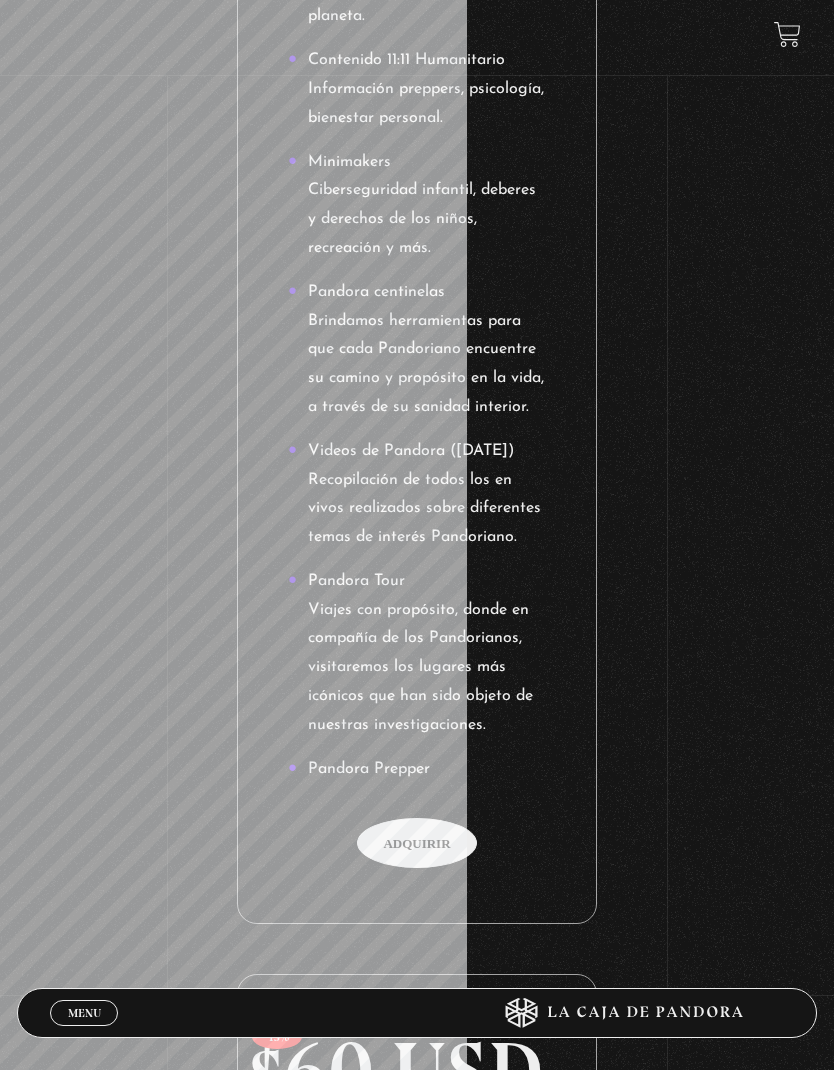 click on "Adquirir" at bounding box center (417, 843) 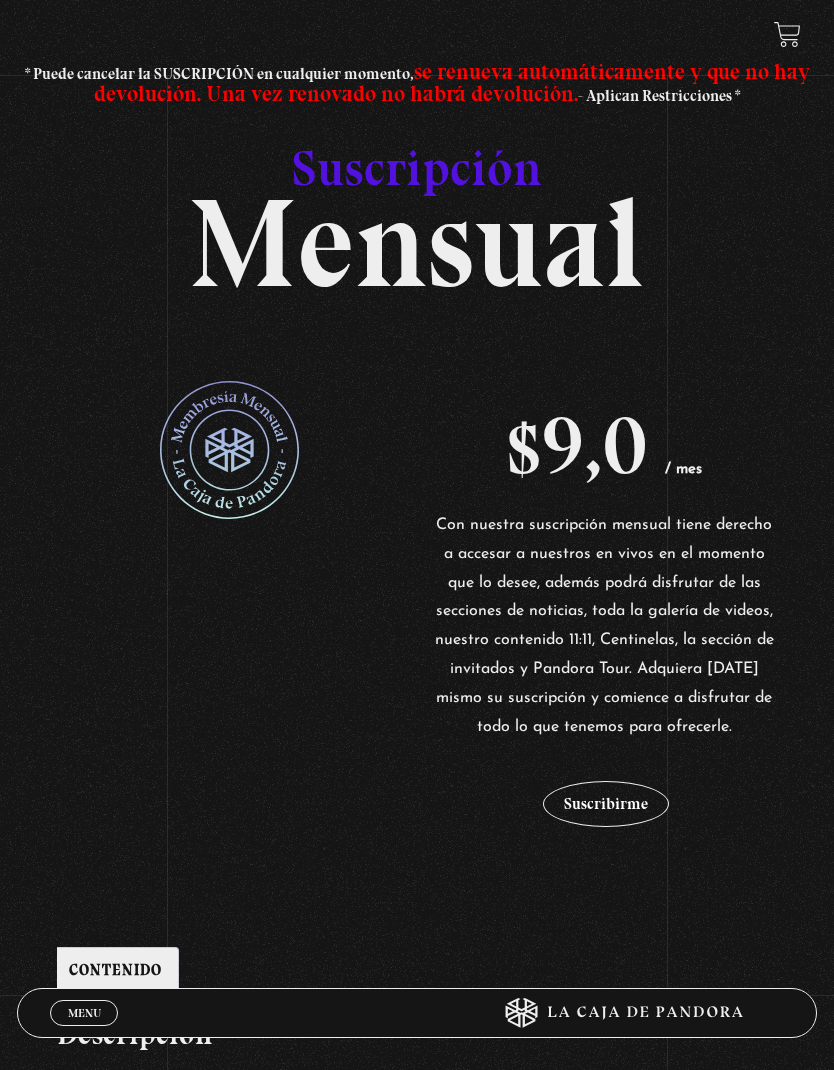 scroll, scrollTop: 43, scrollLeft: 0, axis: vertical 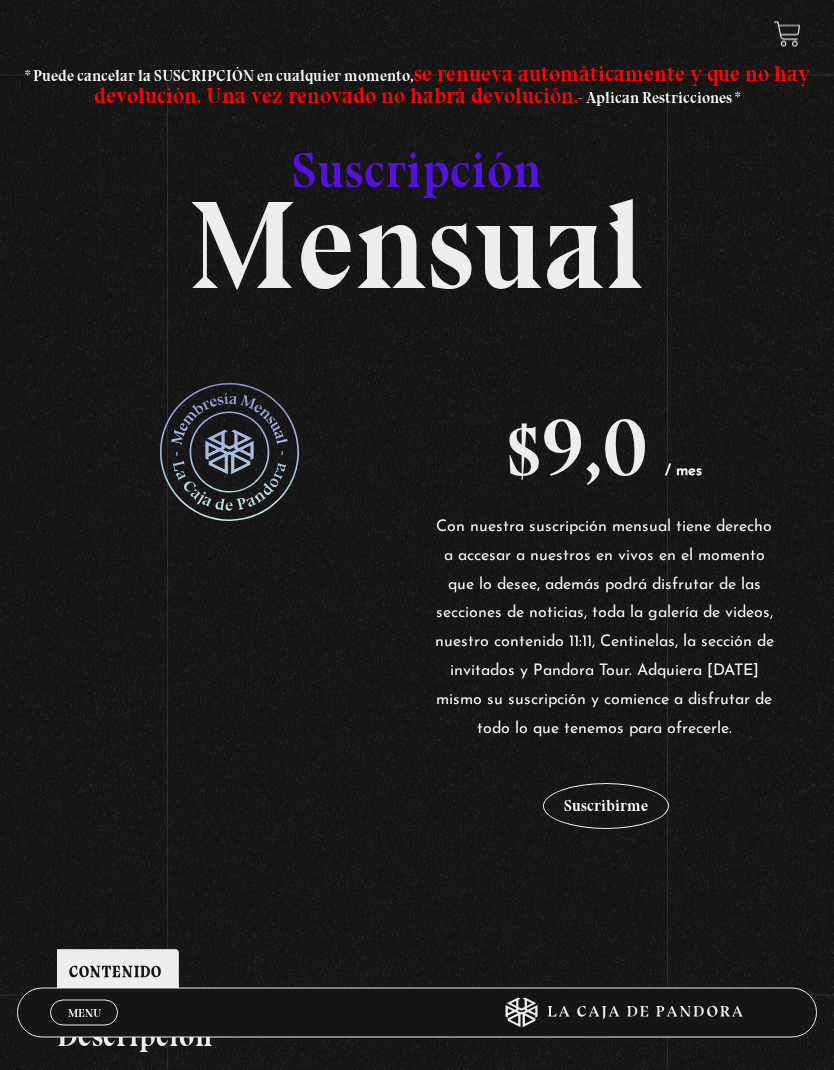 click on "Suscribirme" at bounding box center [606, 807] 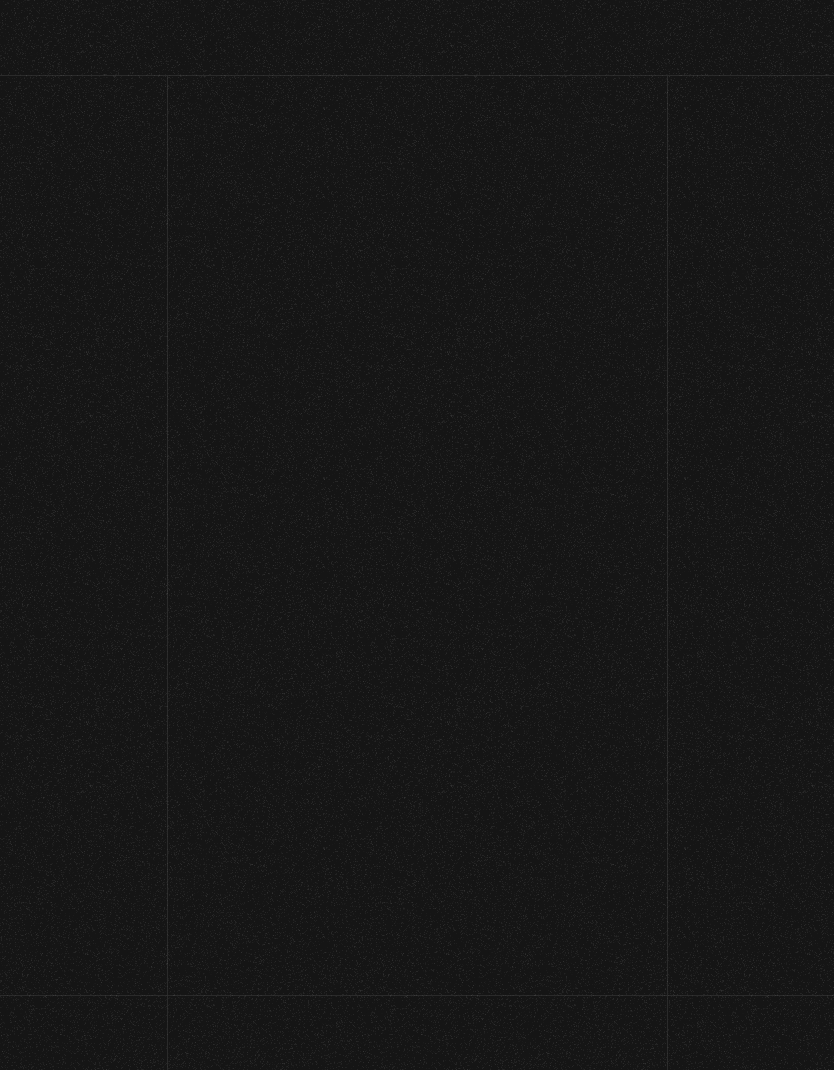 scroll, scrollTop: 0, scrollLeft: 0, axis: both 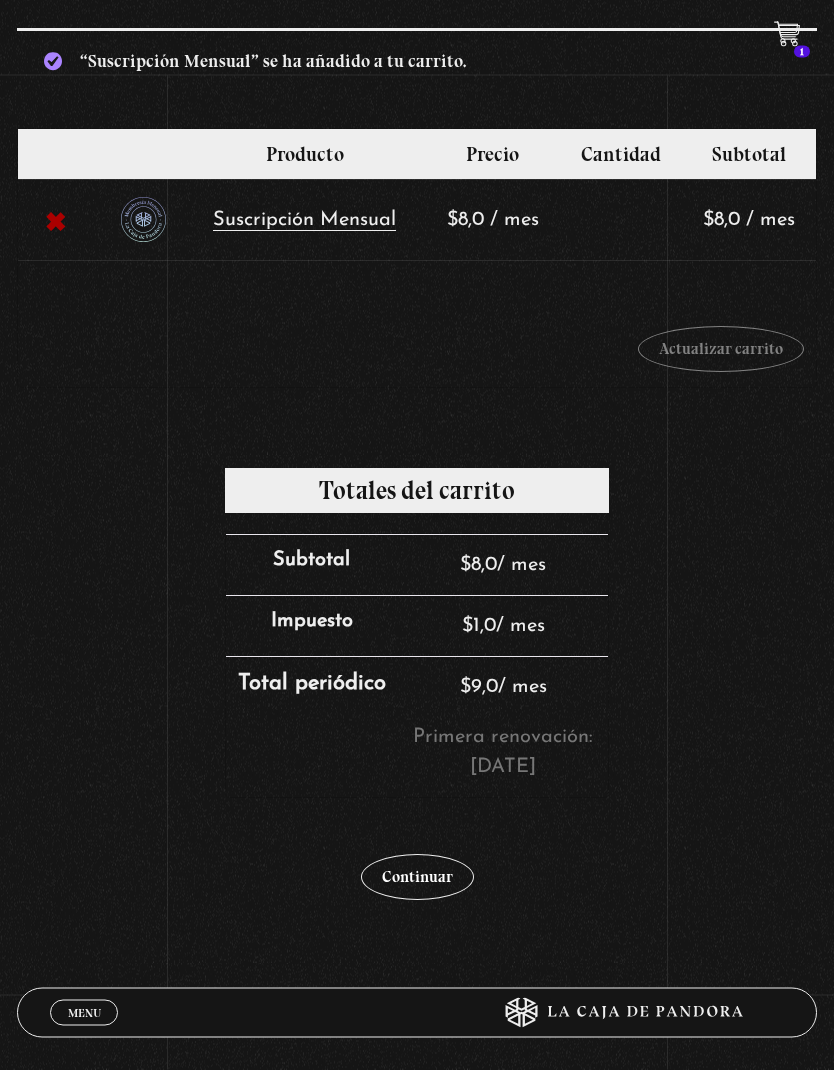 click on "Continuar" at bounding box center (417, 878) 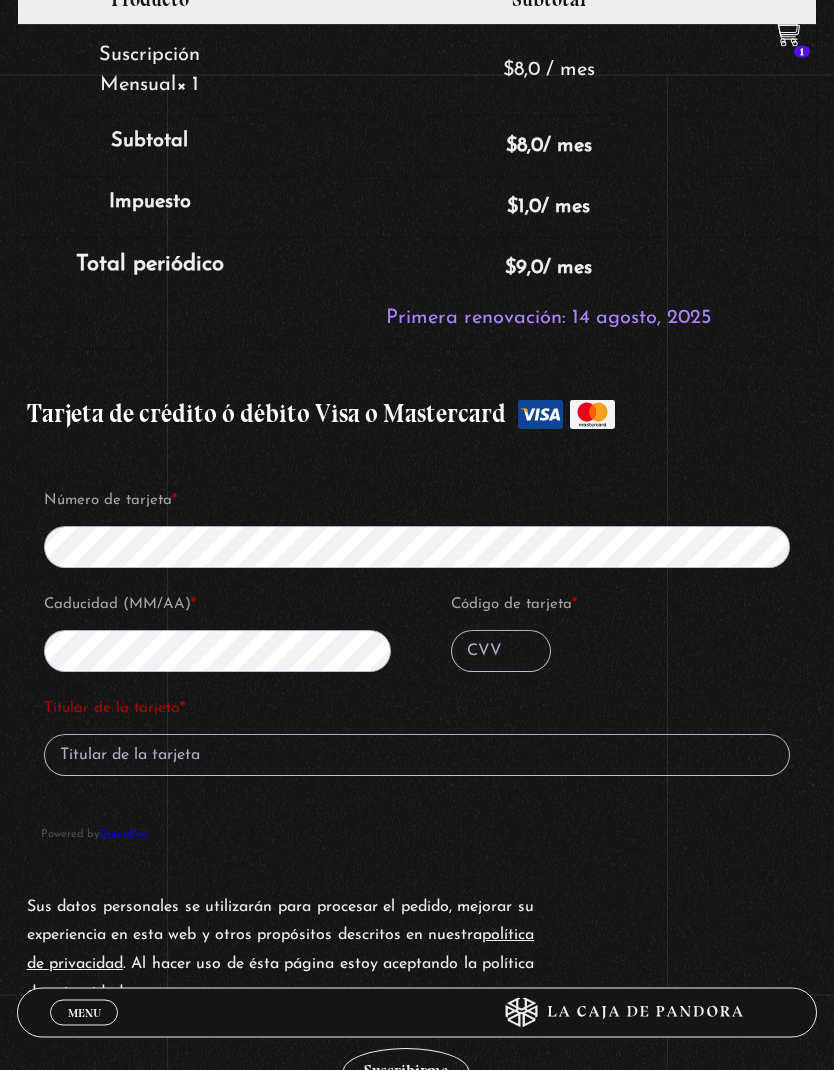 scroll, scrollTop: 1505, scrollLeft: 0, axis: vertical 